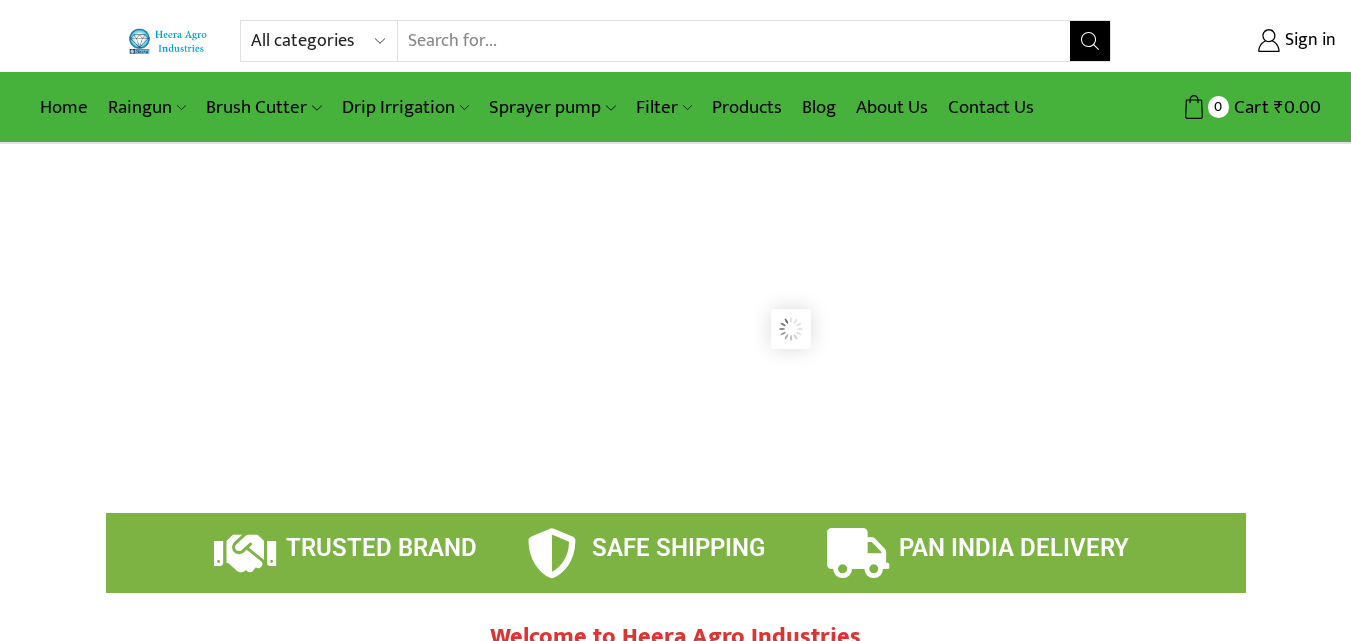 scroll, scrollTop: 0, scrollLeft: 0, axis: both 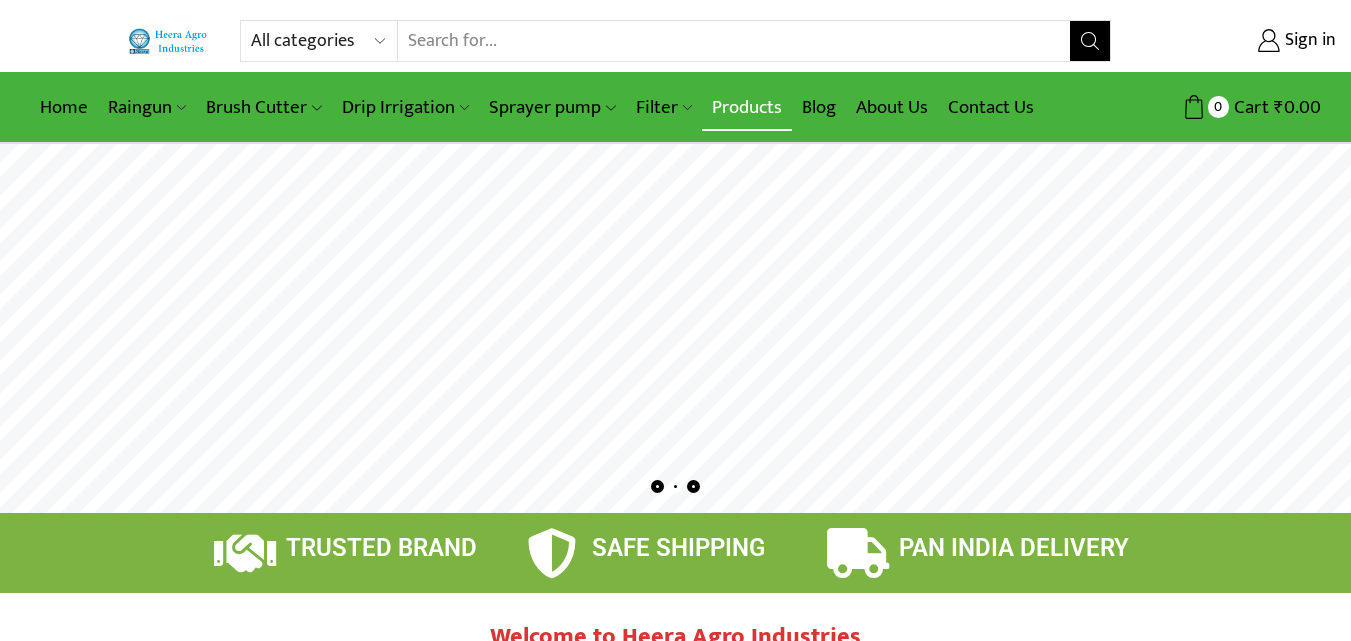 click on "Products" at bounding box center [747, 107] 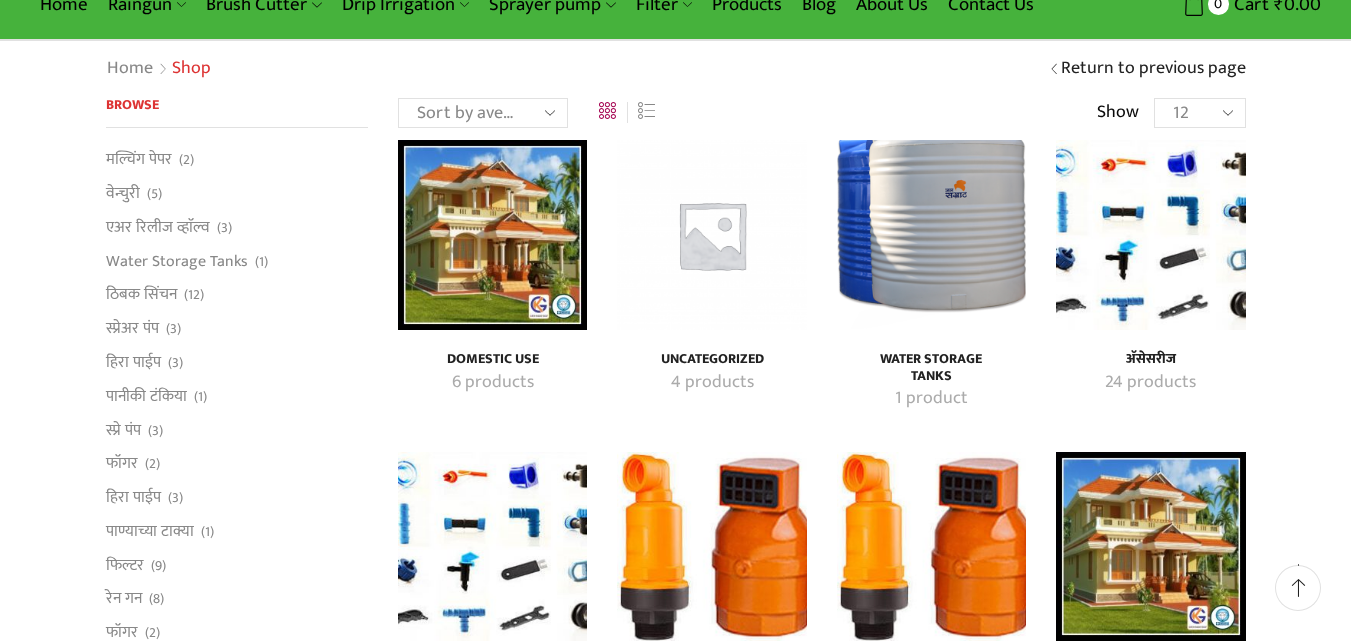 scroll, scrollTop: 0, scrollLeft: 0, axis: both 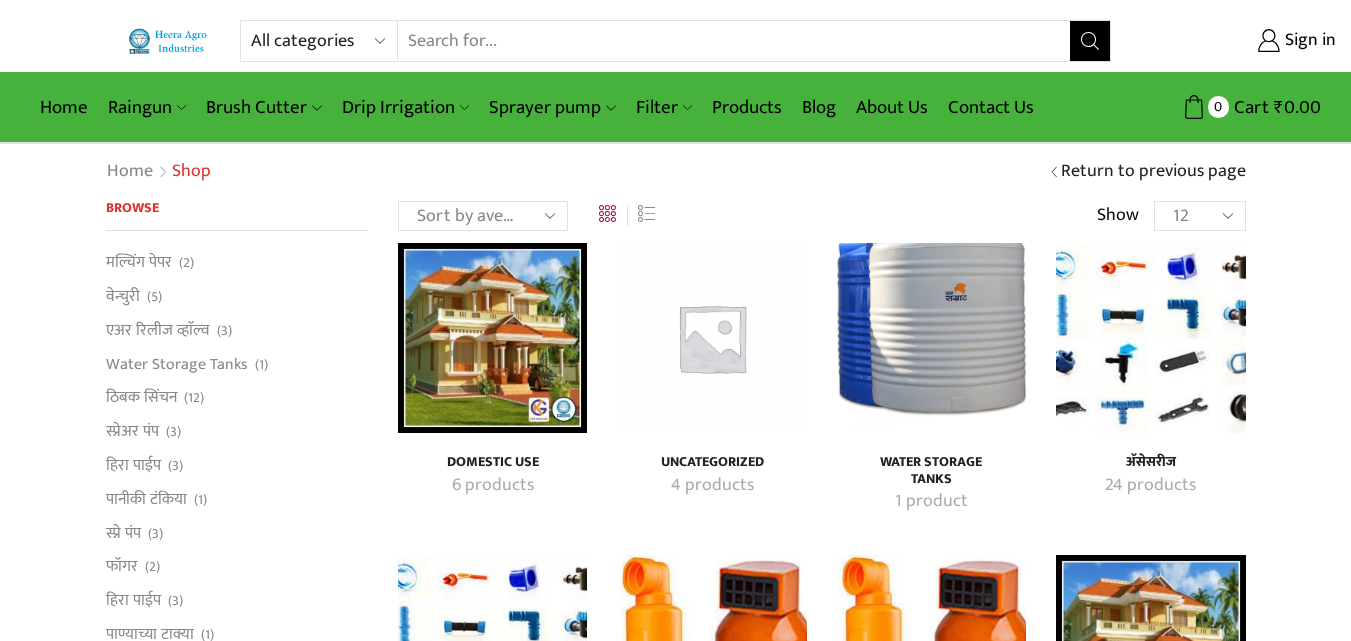 drag, startPoint x: 98, startPoint y: 239, endPoint x: 11, endPoint y: 227, distance: 87.823685 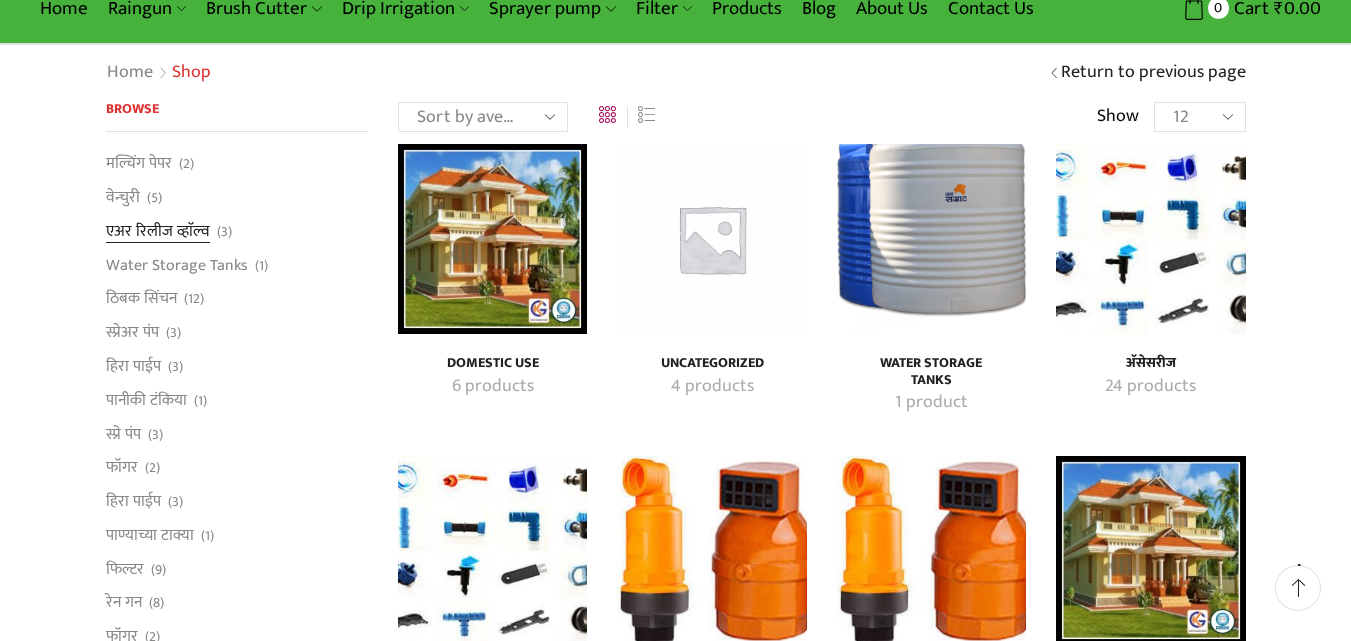 scroll, scrollTop: 100, scrollLeft: 0, axis: vertical 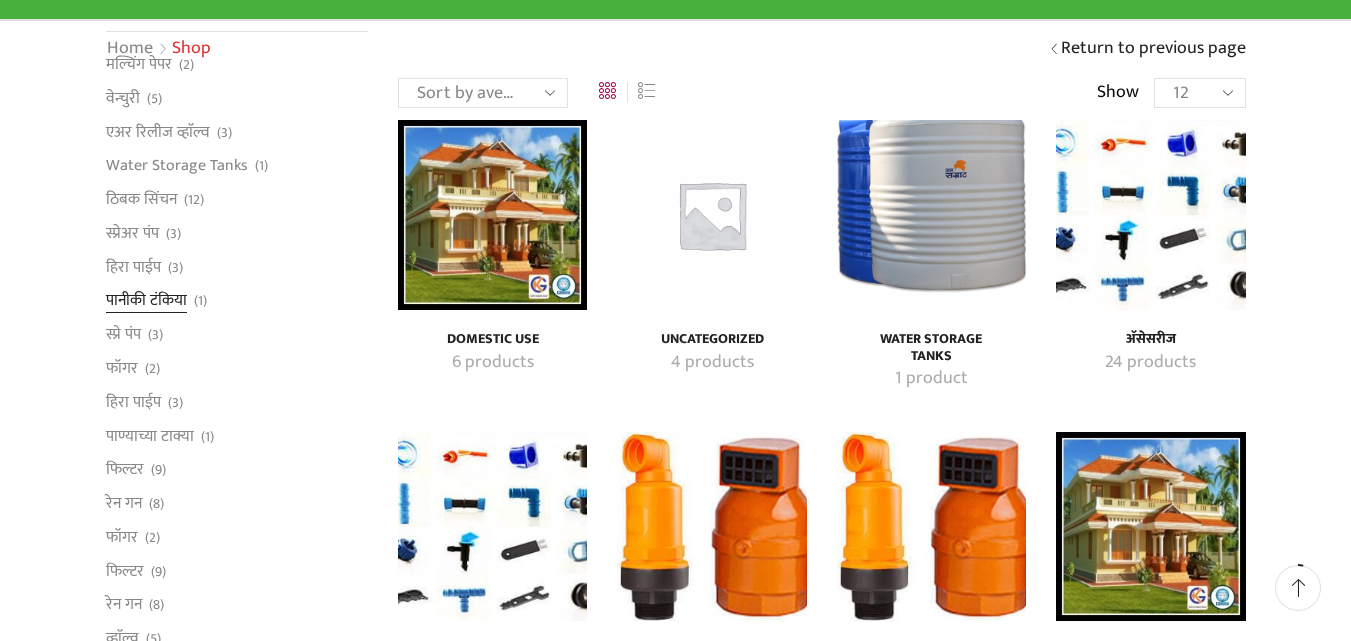 drag, startPoint x: 103, startPoint y: 161, endPoint x: 105, endPoint y: 410, distance: 249.00803 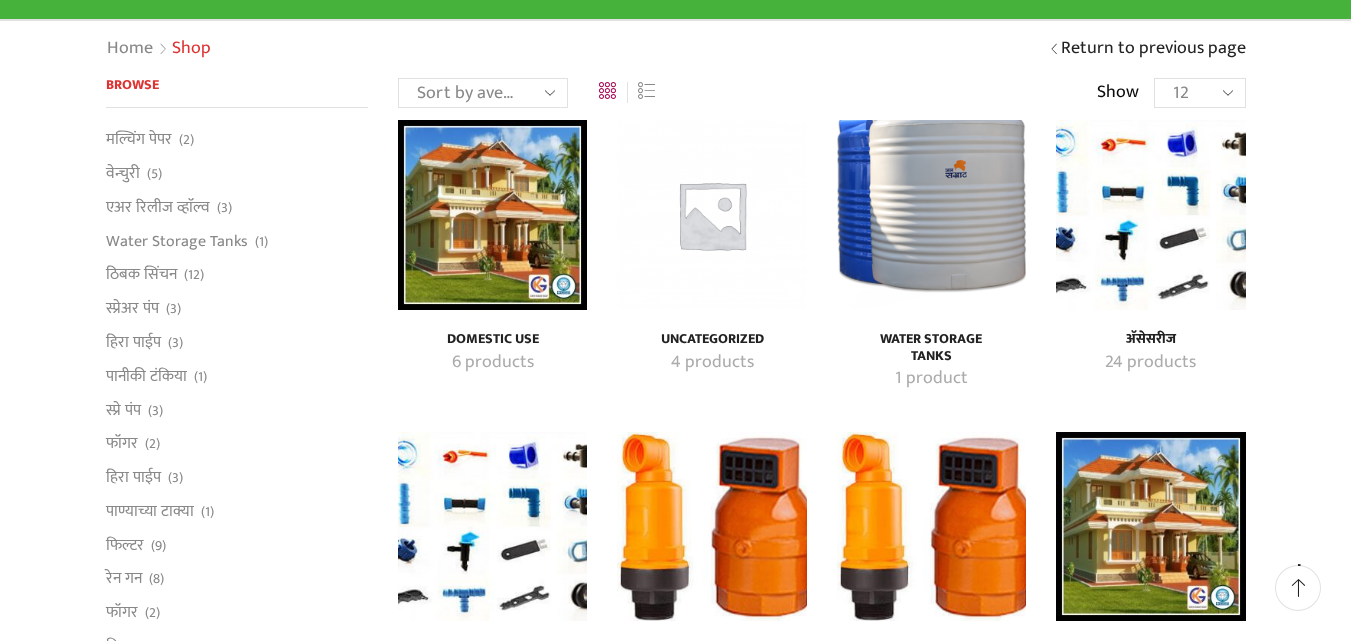 scroll, scrollTop: 100, scrollLeft: 0, axis: vertical 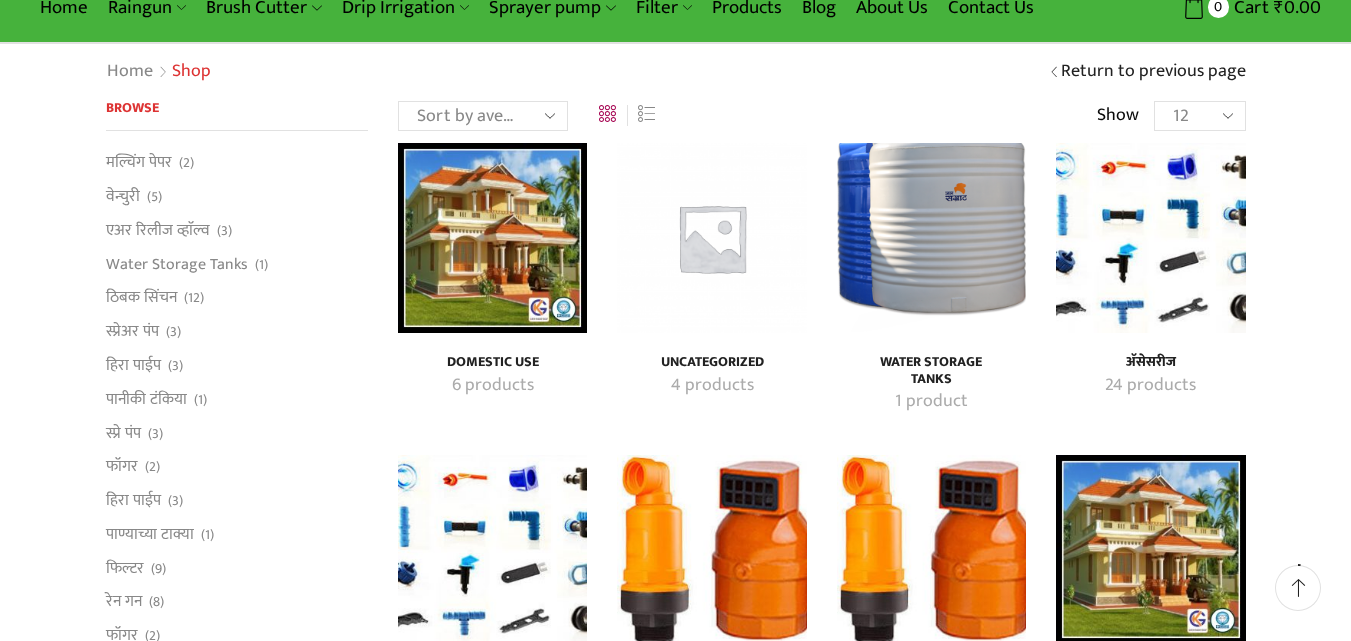 click on "All categories
Accessories
Air Release Valve
Brush Cutter
Domestic Use
Drip Irrigation
Filter
Fogger
Heera Pipes
Mulching Paper
Non Return Valve (Normex)
Pressure Relief Valve
Raingun
Sprayer pump
Sprinkler
Supreme Silpaulin
Valve
Venturi
Water Pressure Gauge
Water Storage Tanks
अ‍ॅसेसरीज
अ‍ॅसेसरीज
एअर रिलीज व्हाॅल्व
एअर रिलीज व्हाॅल्व
घरगुती उपयोग
घरेलू उपयोग
ठिबक सिंचन
ठिबक सिंचन
ड्रीपर
ड्रीपर
पाण्याच्या टाक्या
पानीकी टंकिया
फिल्टर" at bounding box center [675, 2835] 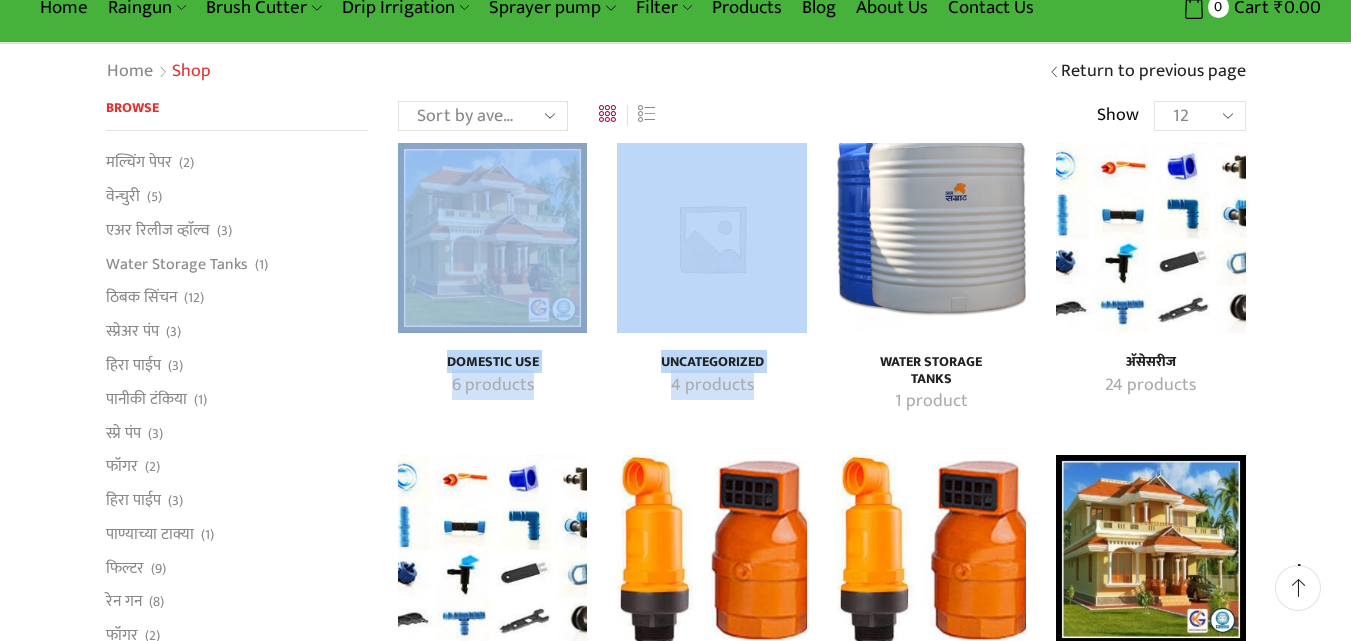 drag, startPoint x: 415, startPoint y: 150, endPoint x: 924, endPoint y: 288, distance: 527.37555 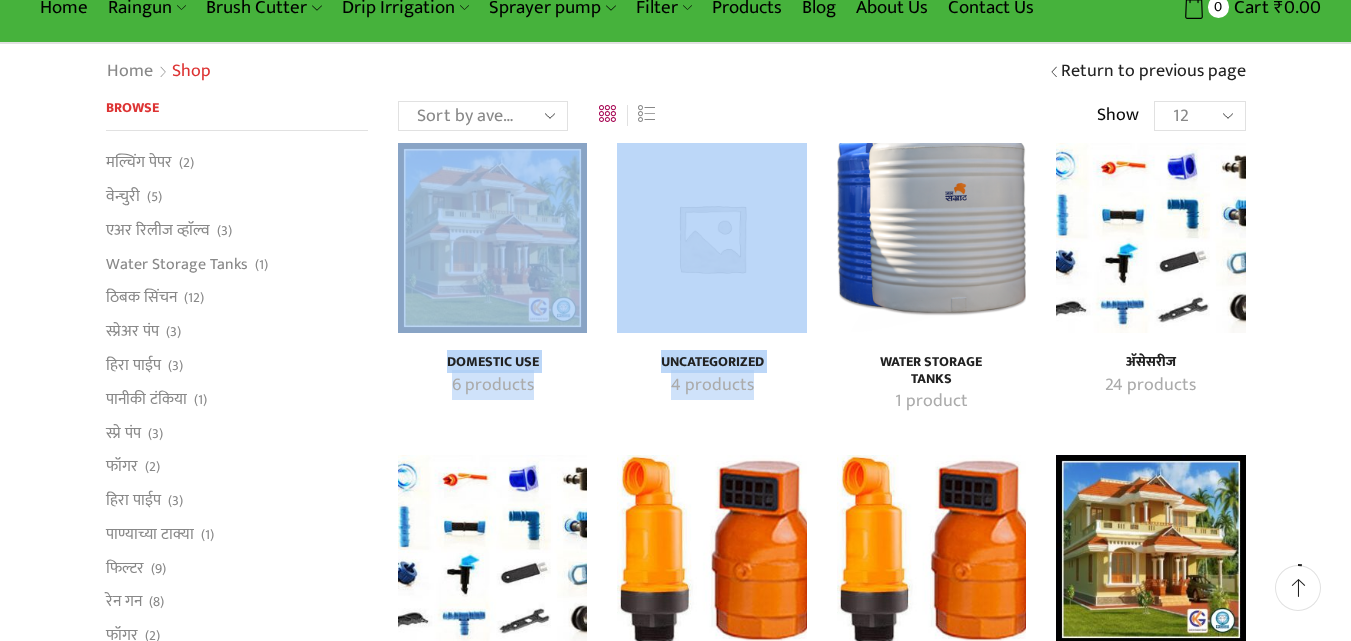 scroll, scrollTop: 200, scrollLeft: 0, axis: vertical 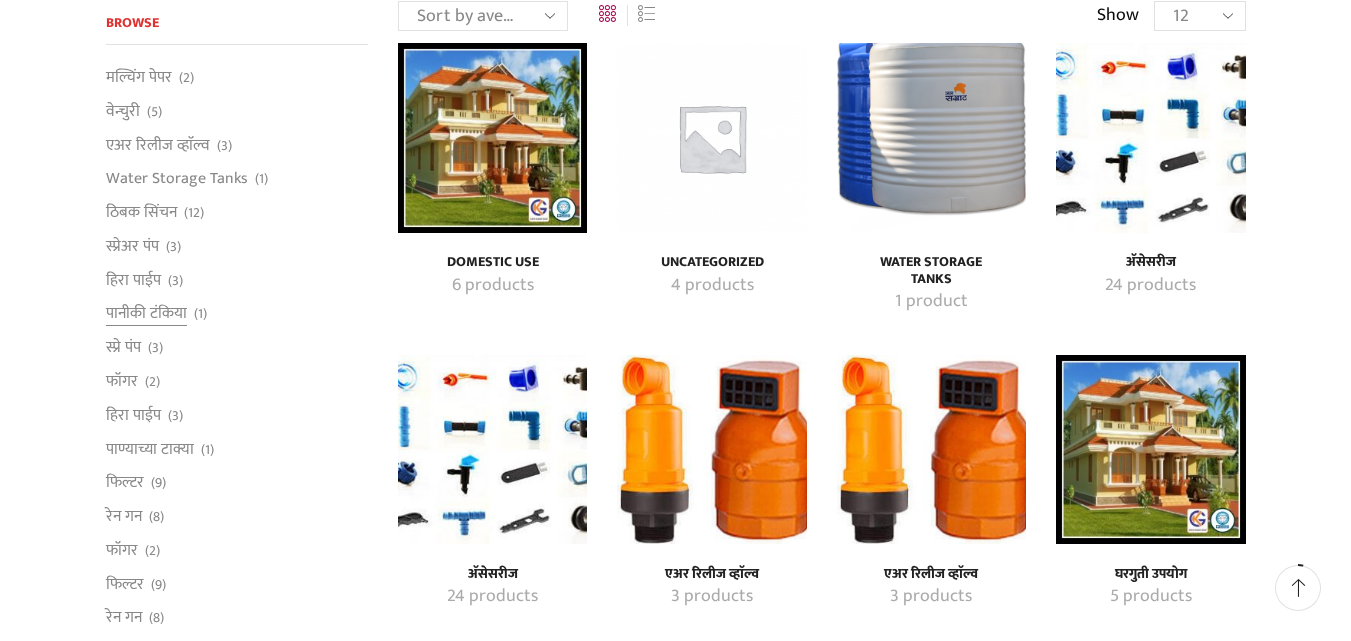 drag, startPoint x: 416, startPoint y: 350, endPoint x: 272, endPoint y: 313, distance: 148.6775 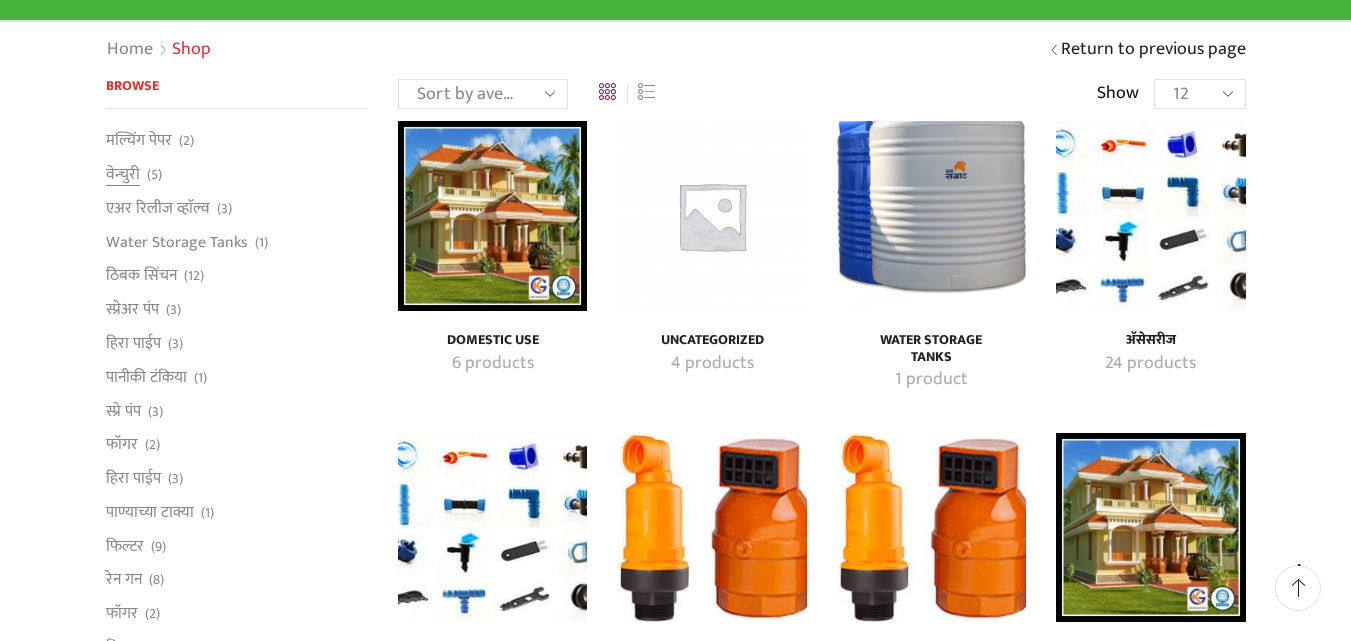 scroll, scrollTop: 100, scrollLeft: 0, axis: vertical 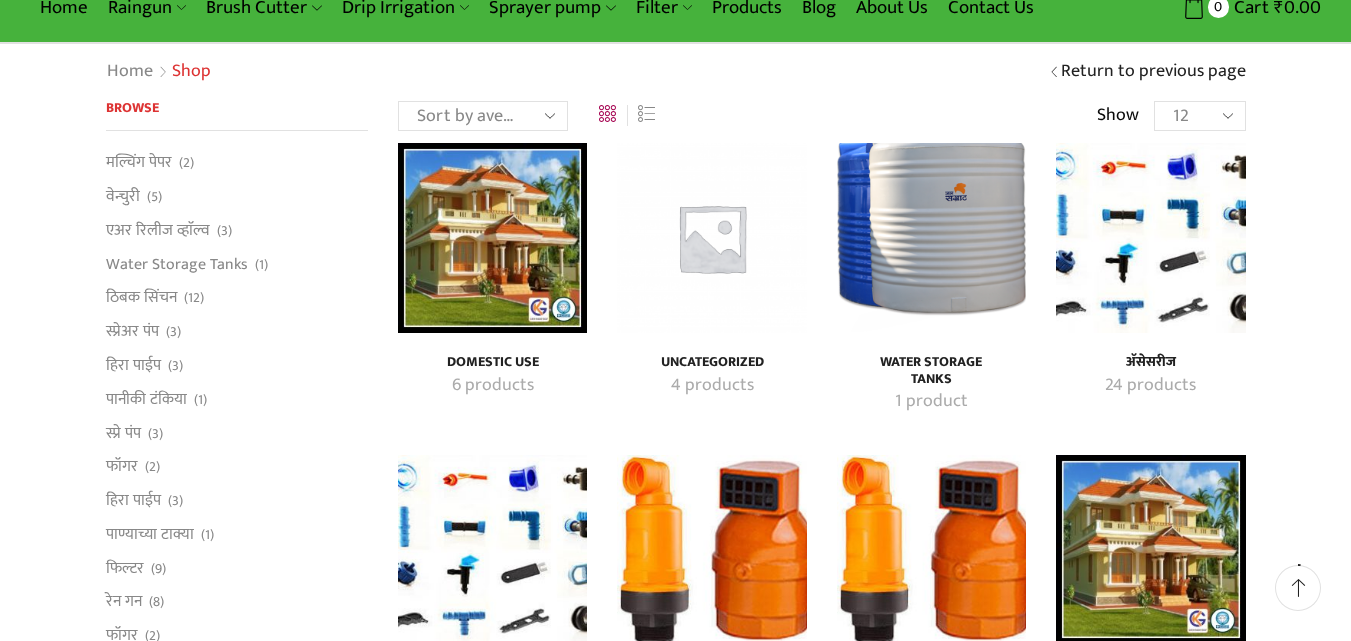 drag, startPoint x: 418, startPoint y: 141, endPoint x: 449, endPoint y: 139, distance: 31.06445 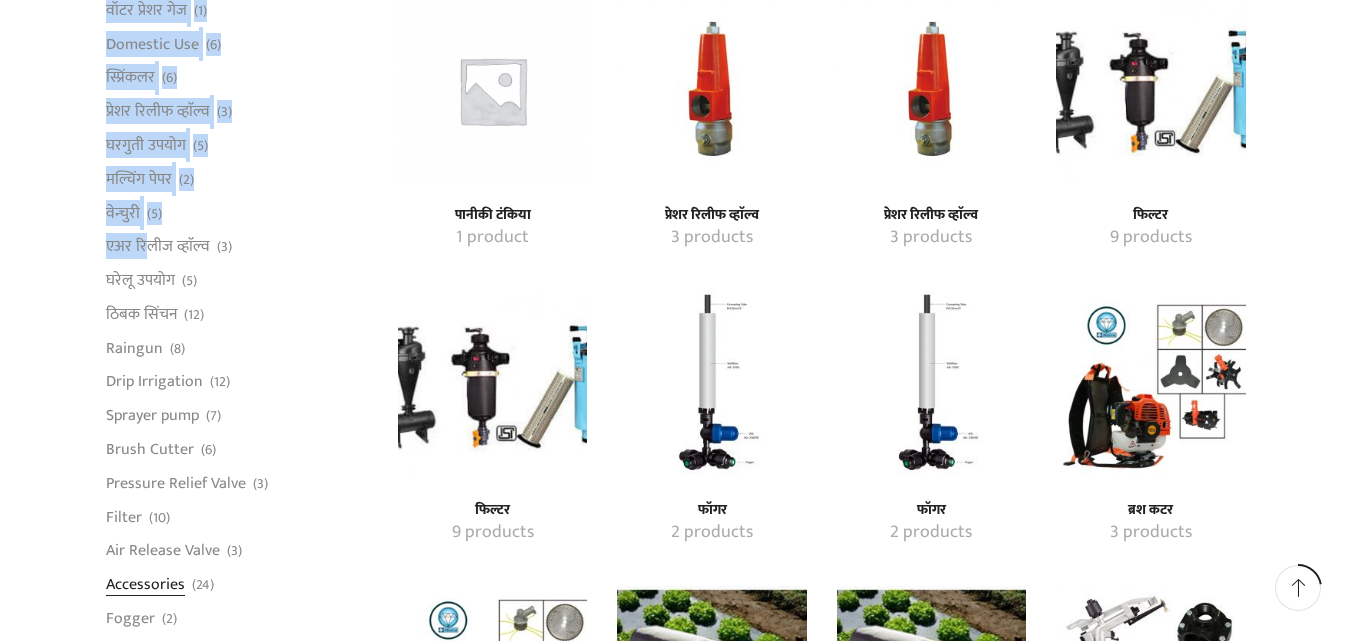 scroll, scrollTop: 1200, scrollLeft: 0, axis: vertical 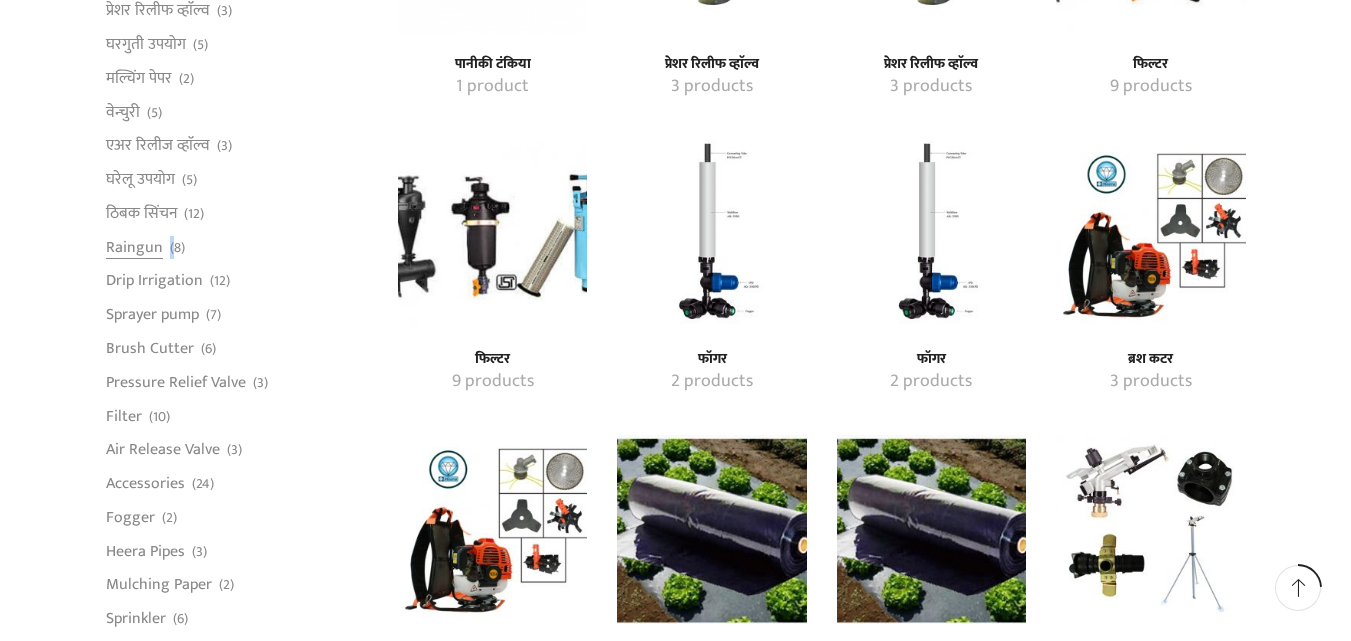 drag, startPoint x: 139, startPoint y: 593, endPoint x: 183, endPoint y: 248, distance: 347.7945 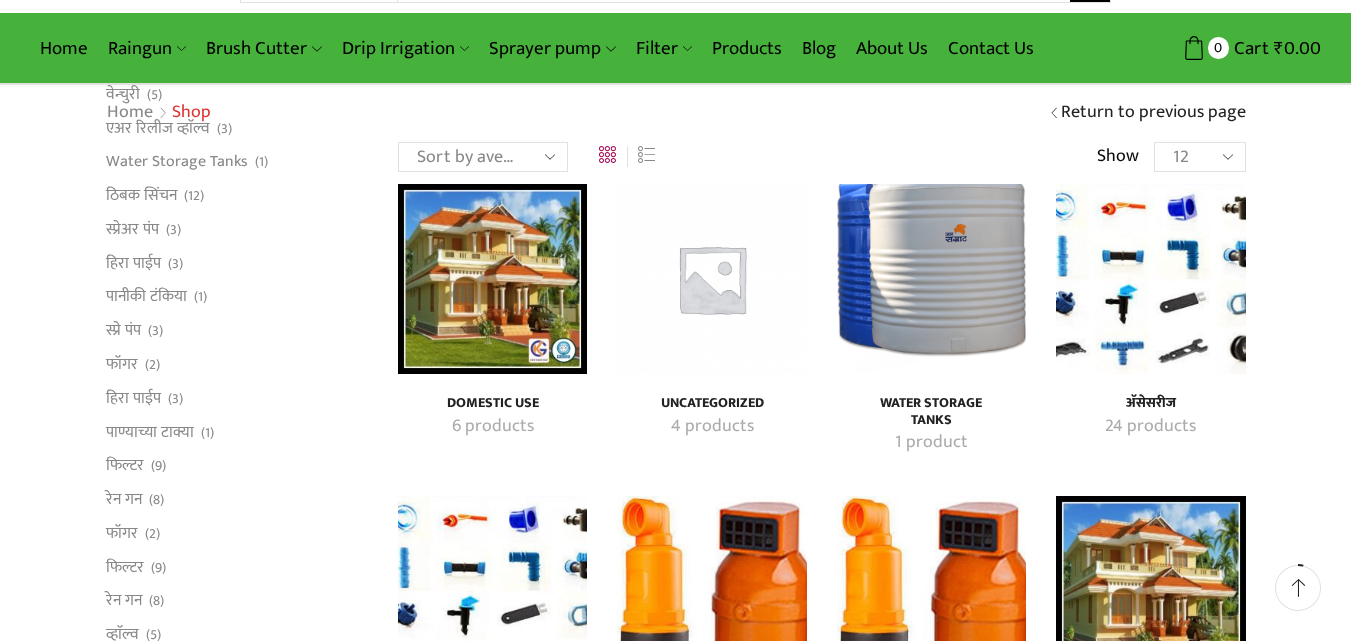 scroll, scrollTop: 0, scrollLeft: 0, axis: both 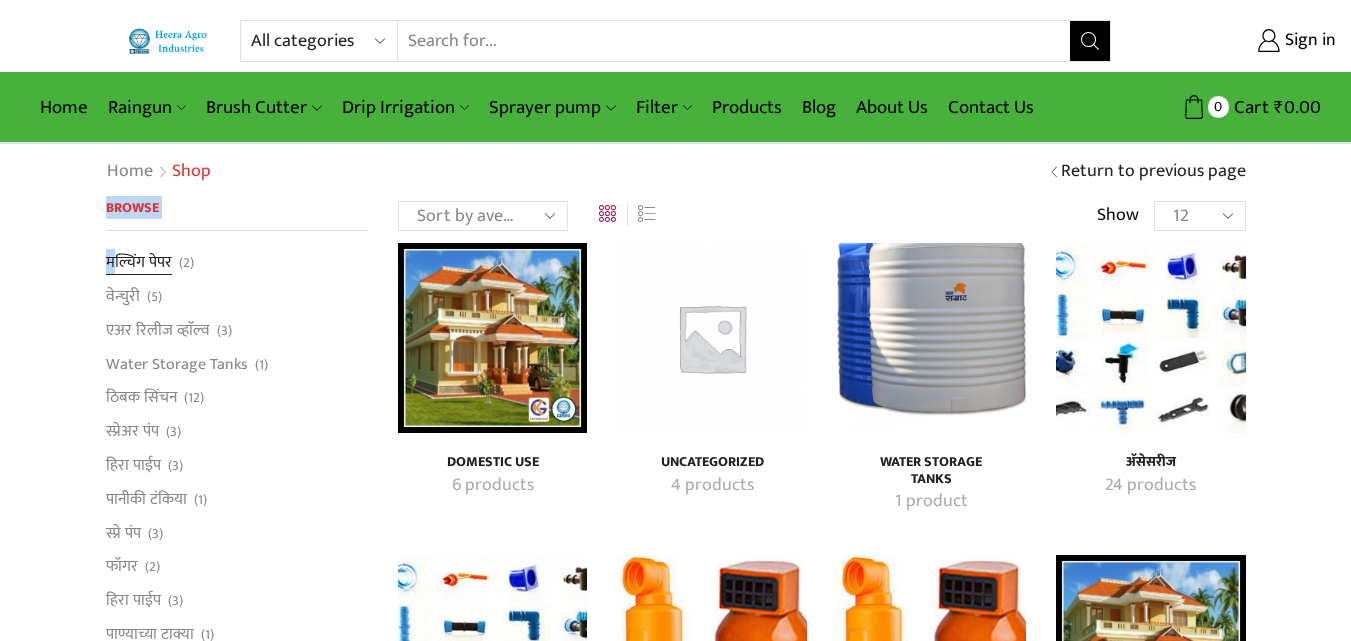 drag, startPoint x: 102, startPoint y: 262, endPoint x: 119, endPoint y: 265, distance: 17.262676 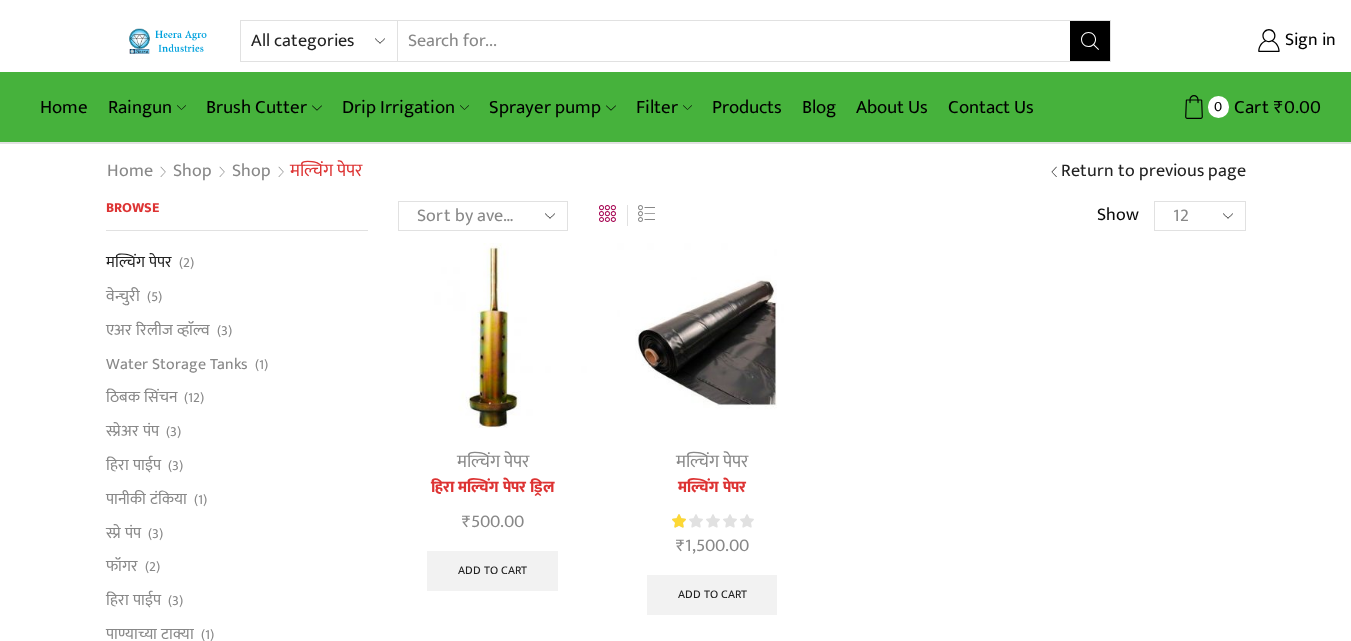 scroll, scrollTop: 0, scrollLeft: 0, axis: both 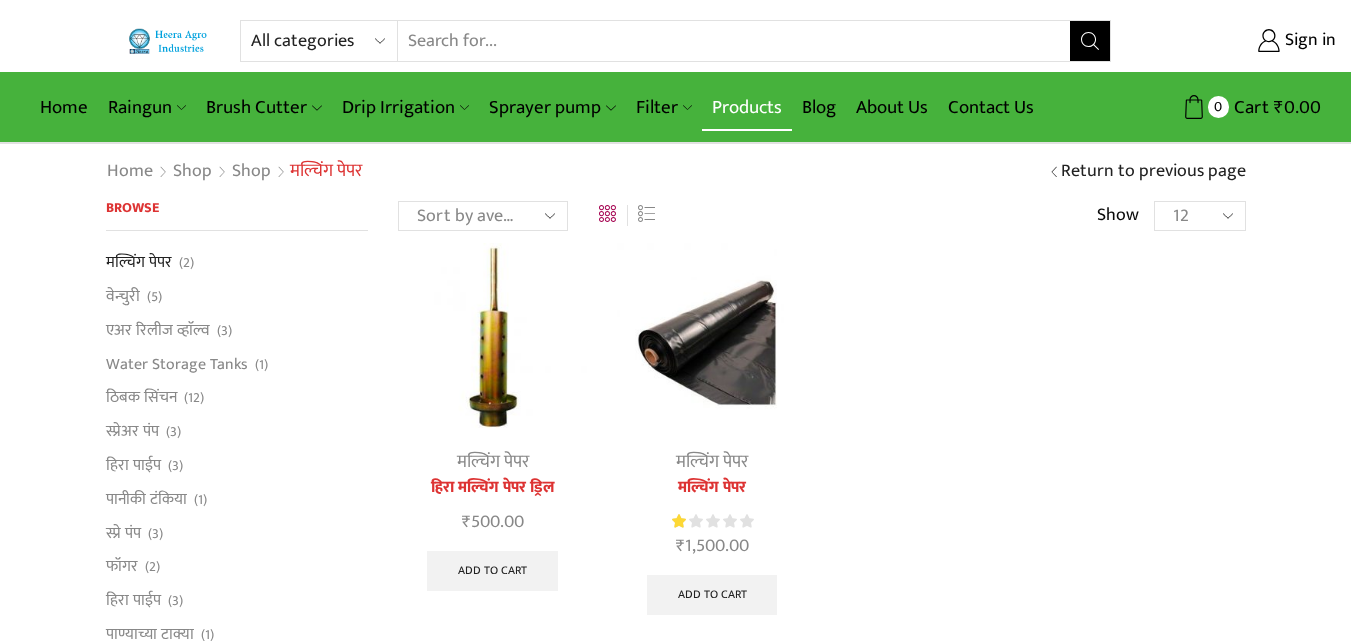 click on "Products" at bounding box center (747, 107) 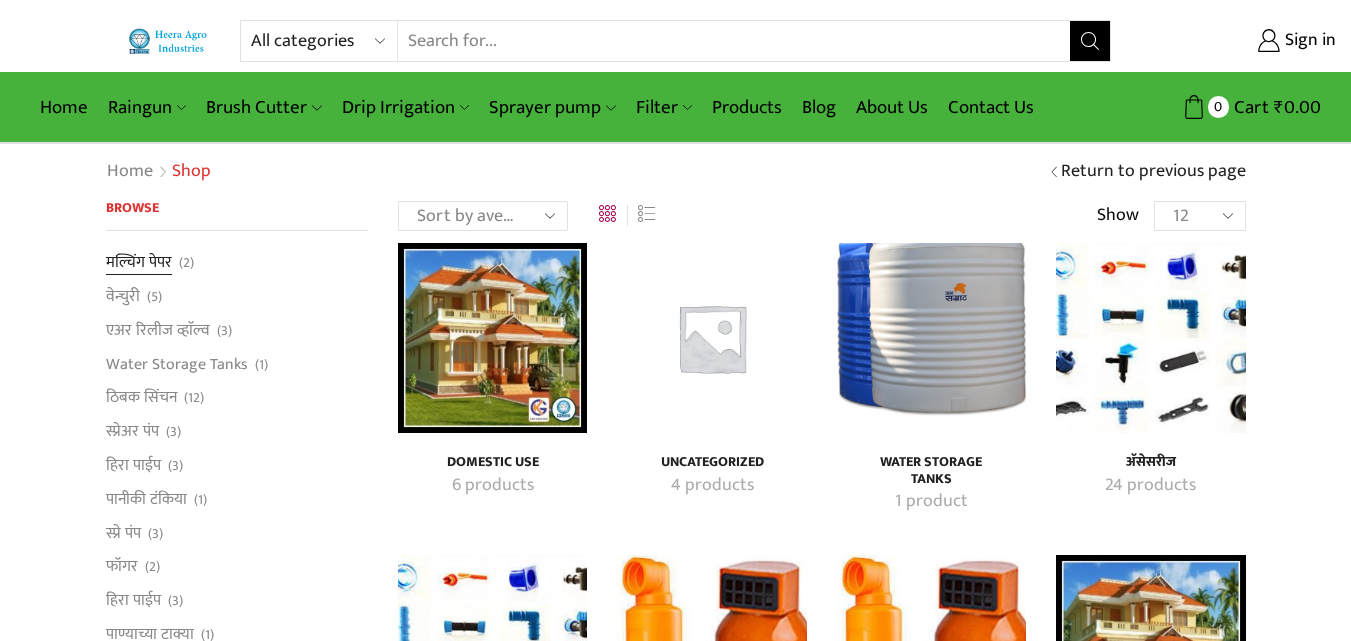 scroll, scrollTop: 0, scrollLeft: 0, axis: both 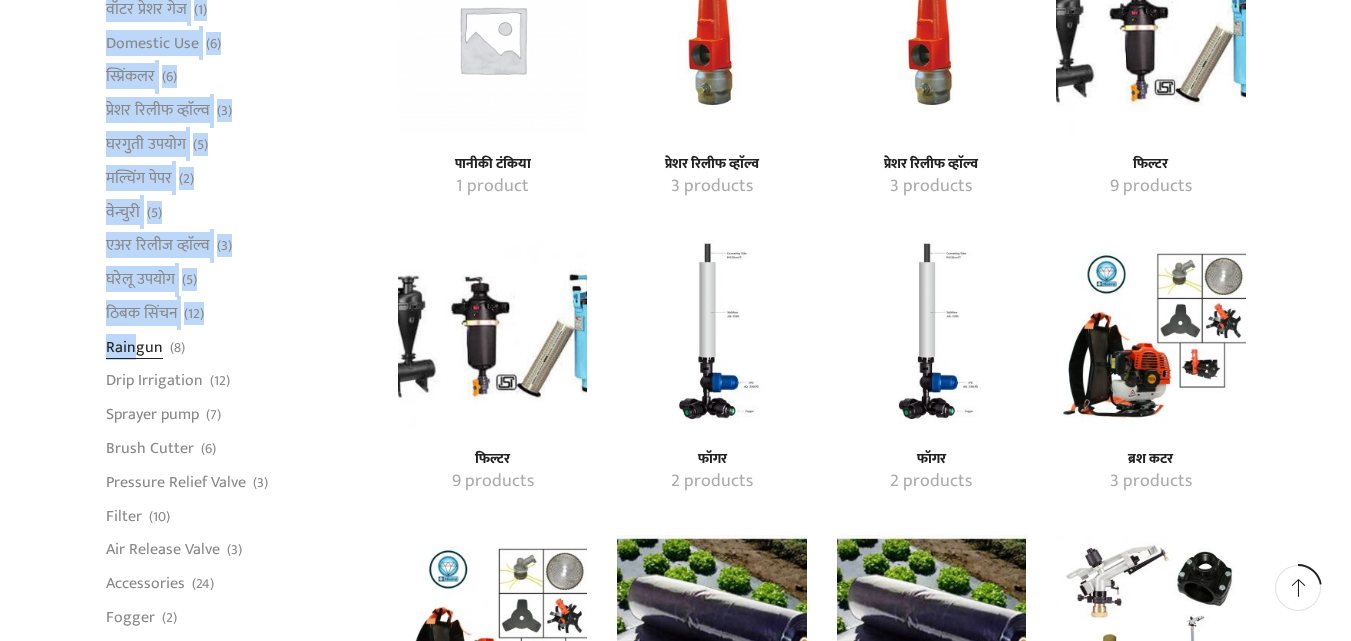 drag, startPoint x: 104, startPoint y: 258, endPoint x: 140, endPoint y: 354, distance: 102.528046 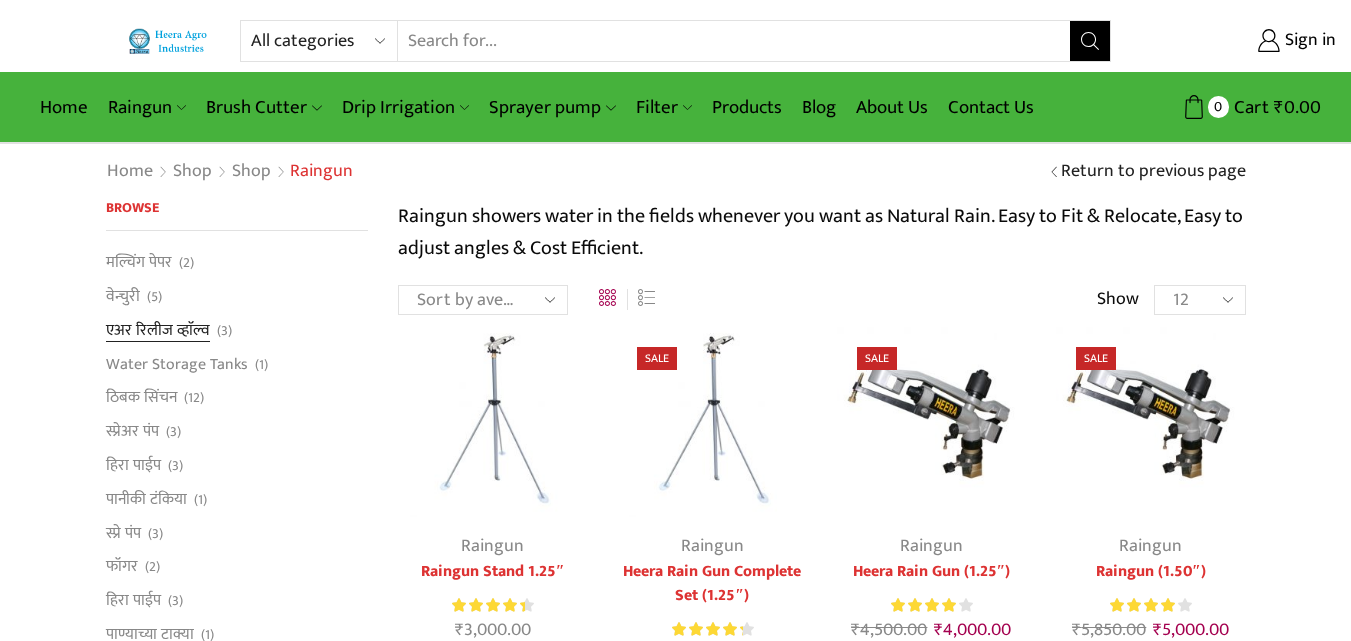 scroll, scrollTop: 0, scrollLeft: 0, axis: both 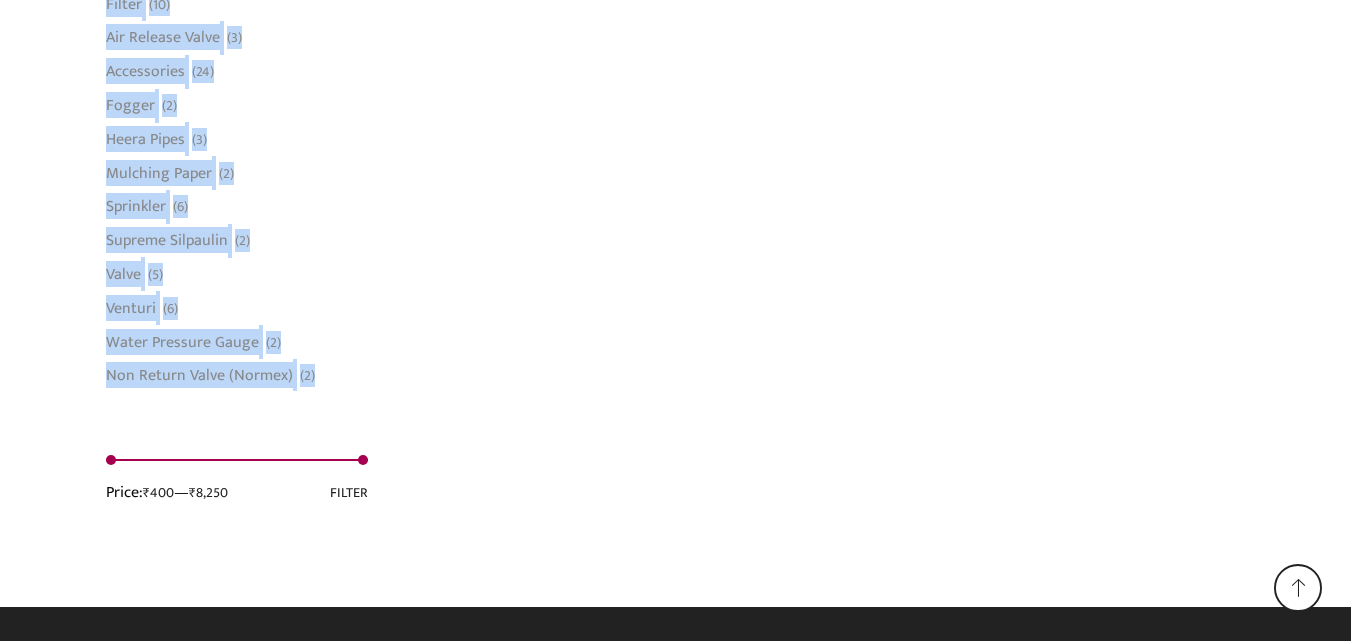 drag, startPoint x: 103, startPoint y: 259, endPoint x: 132, endPoint y: 408, distance: 151.79591 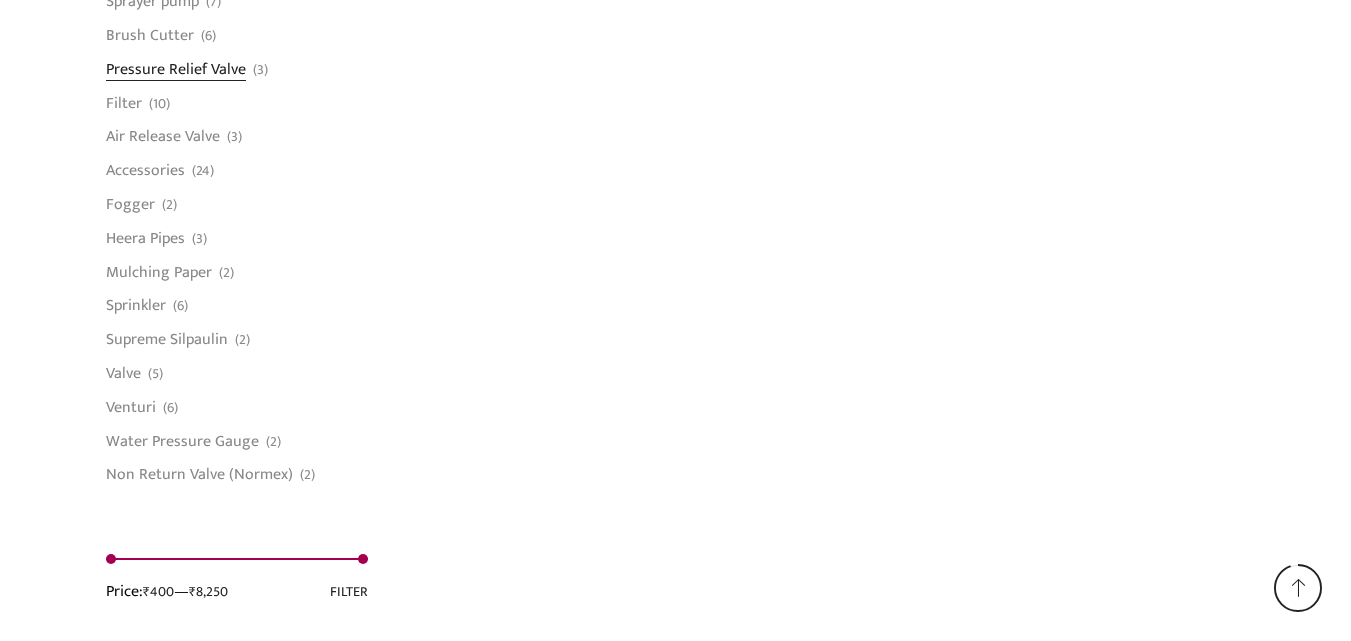 scroll, scrollTop: 1610, scrollLeft: 0, axis: vertical 